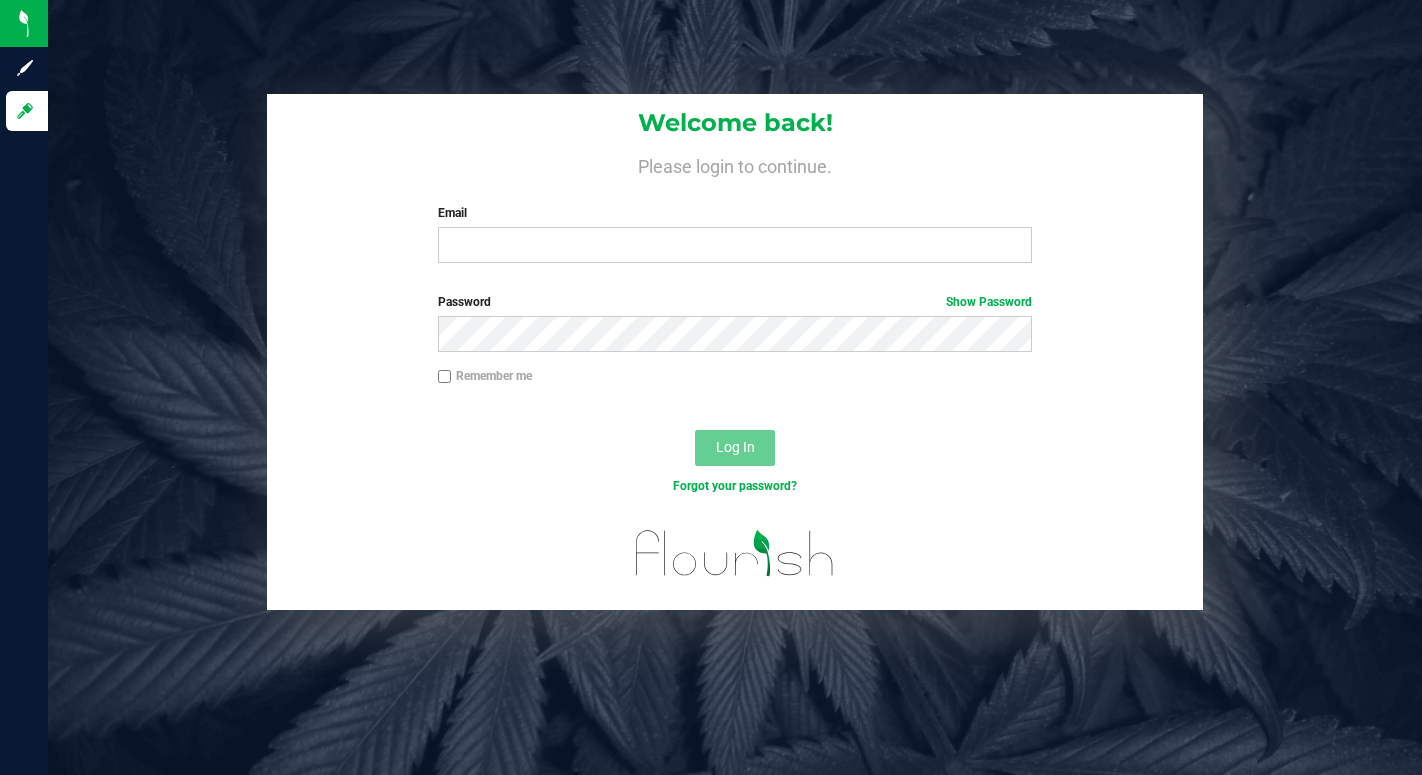 scroll, scrollTop: 0, scrollLeft: 0, axis: both 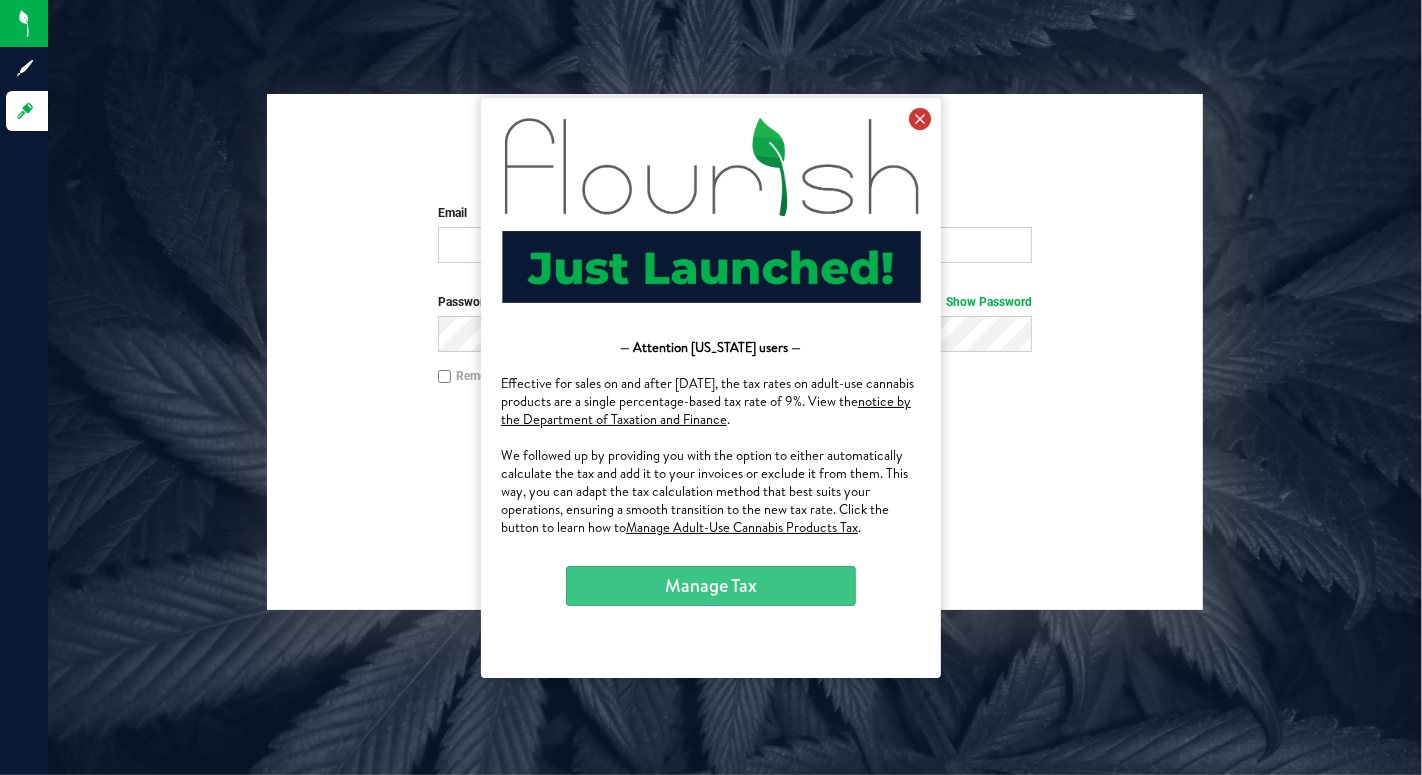 click at bounding box center (919, 118) 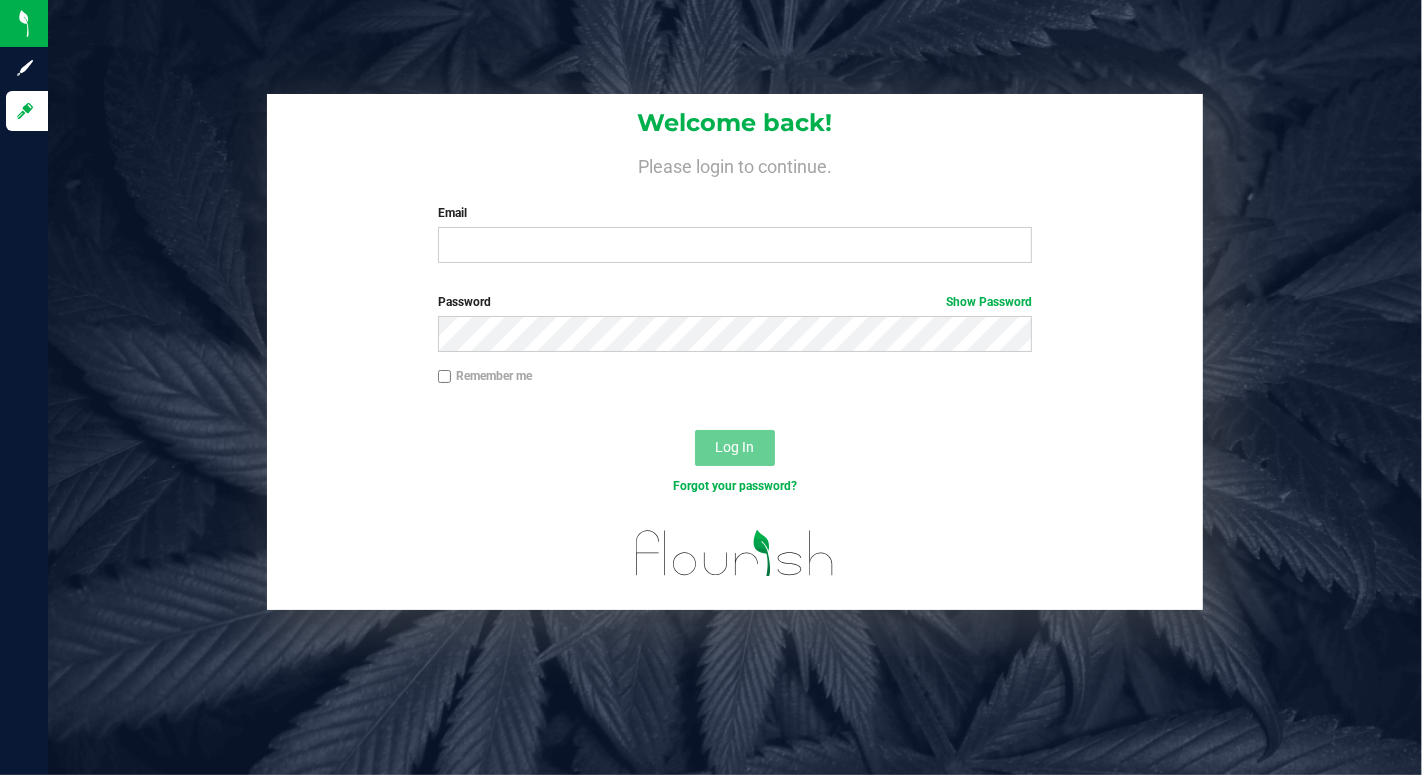 scroll, scrollTop: 0, scrollLeft: 0, axis: both 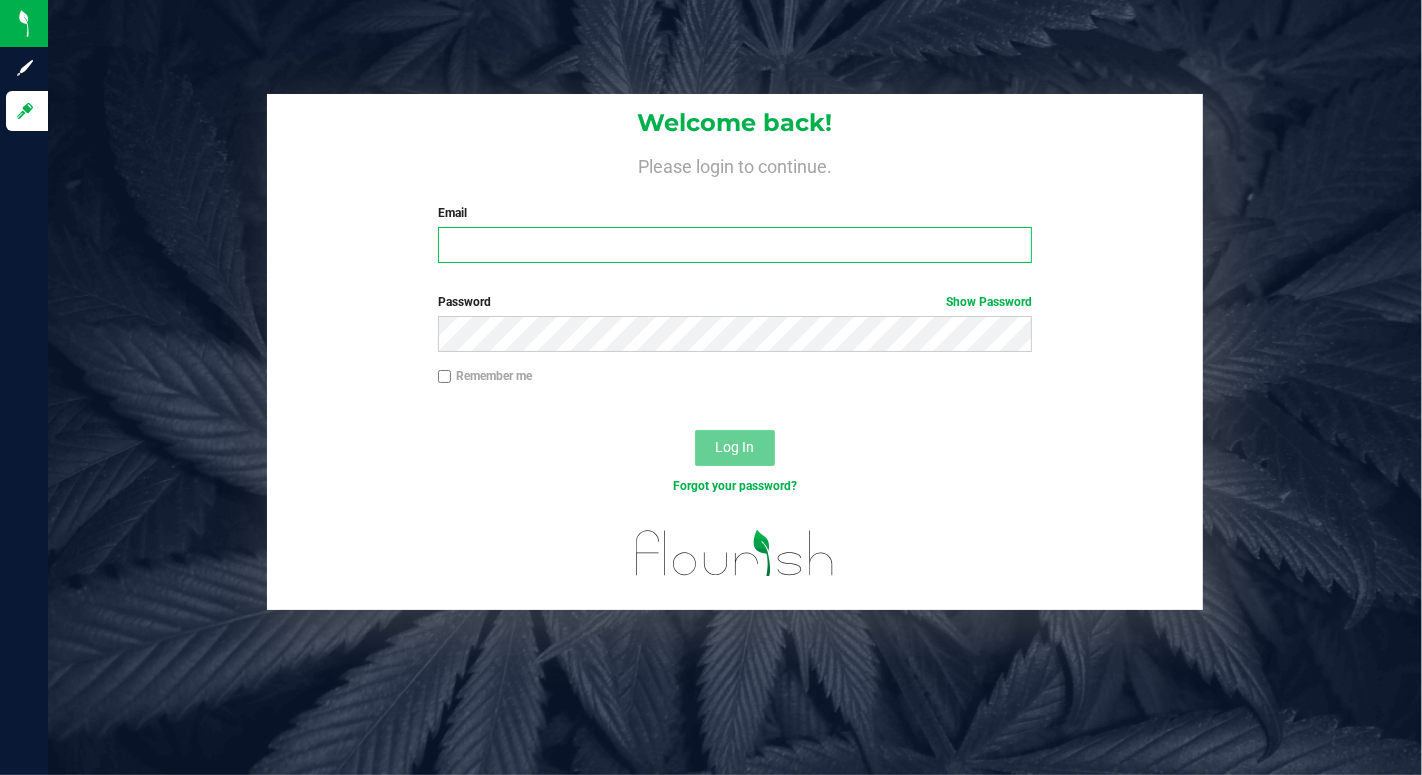 type on "[EMAIL_ADDRESS][DOMAIN_NAME]" 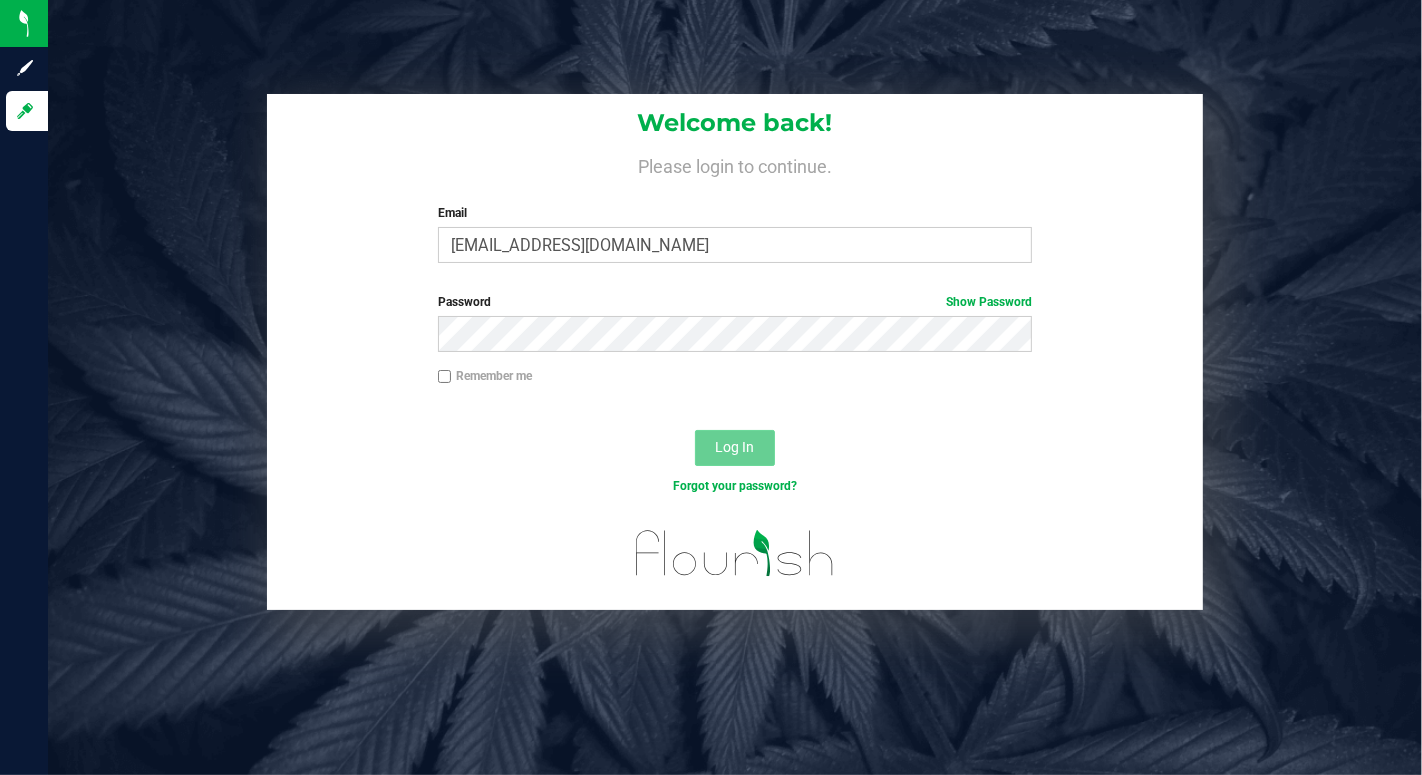 click on "Log In" at bounding box center [735, 447] 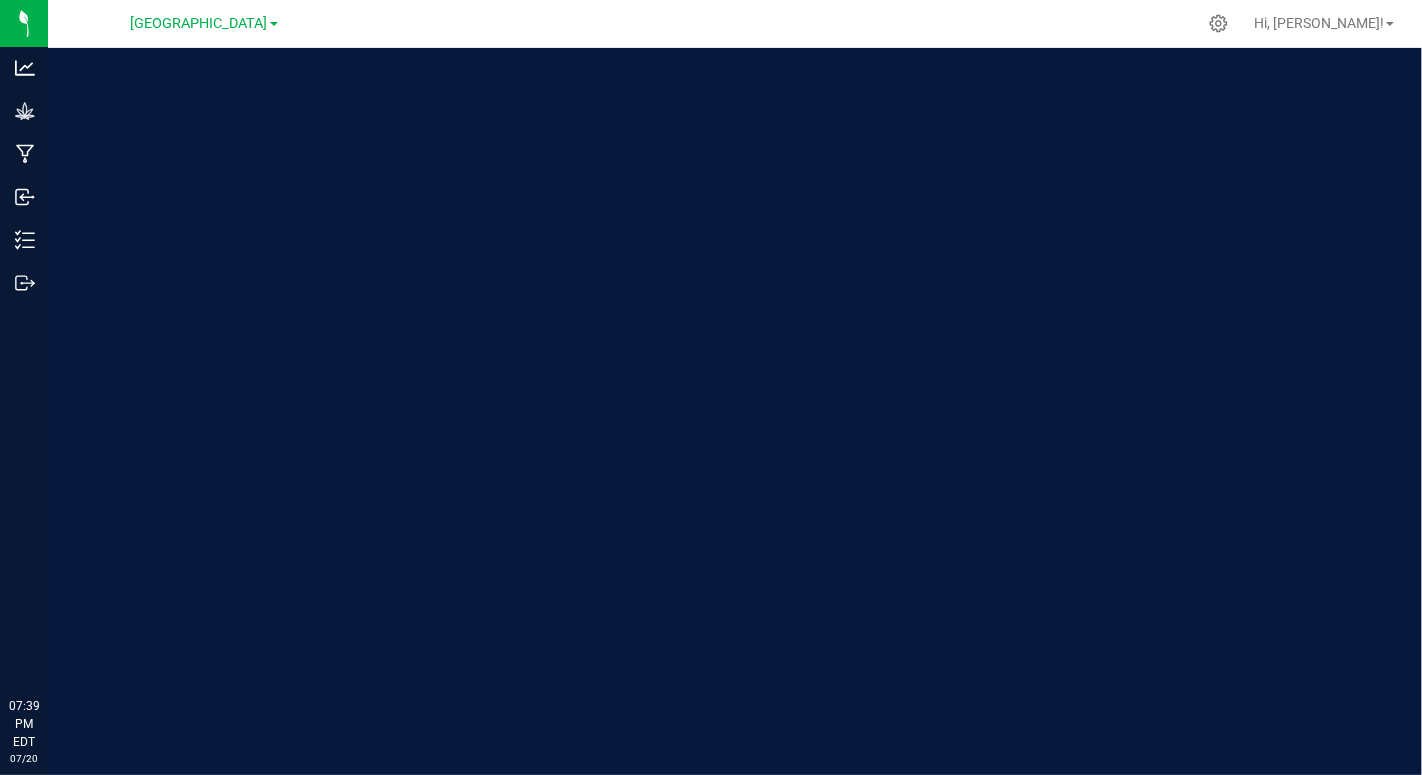scroll, scrollTop: 0, scrollLeft: 0, axis: both 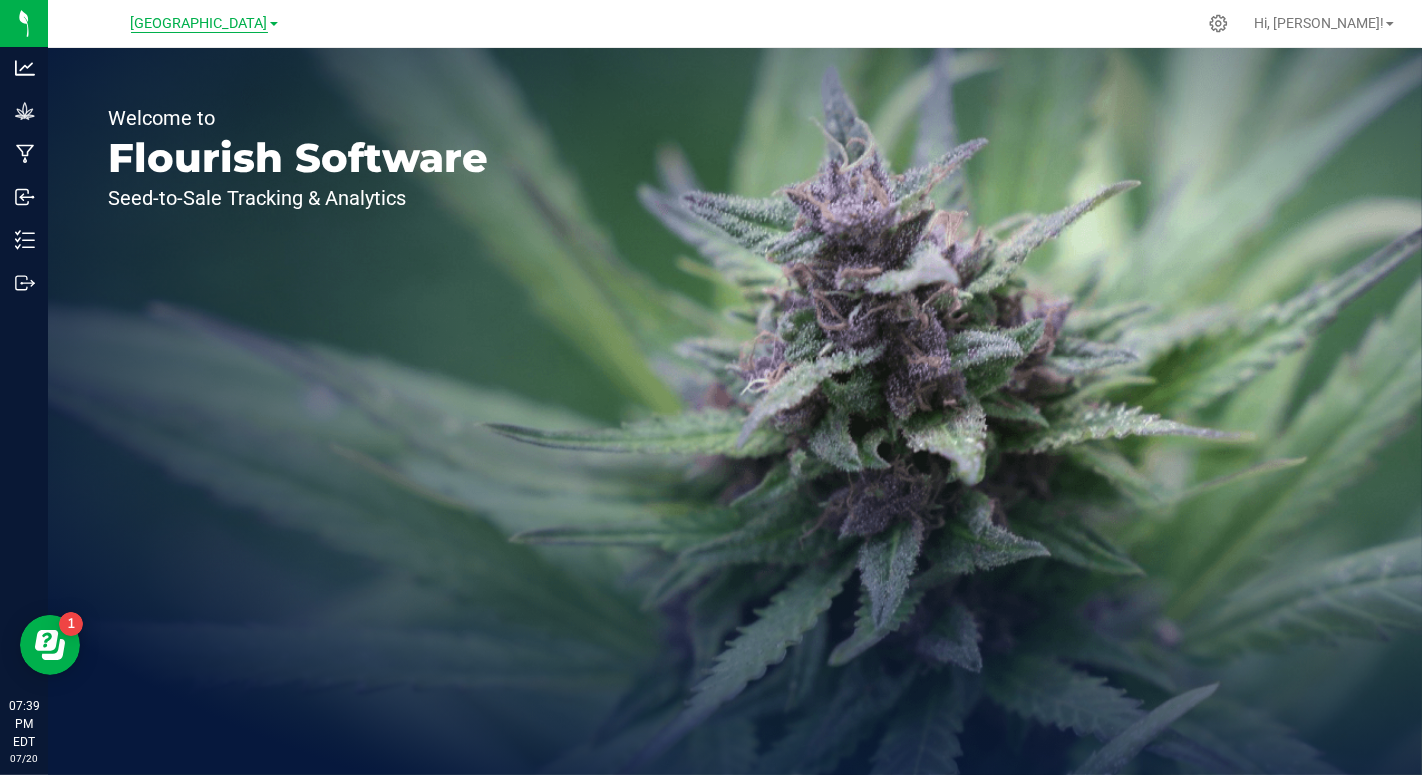 click on "[GEOGRAPHIC_DATA]" at bounding box center (199, 24) 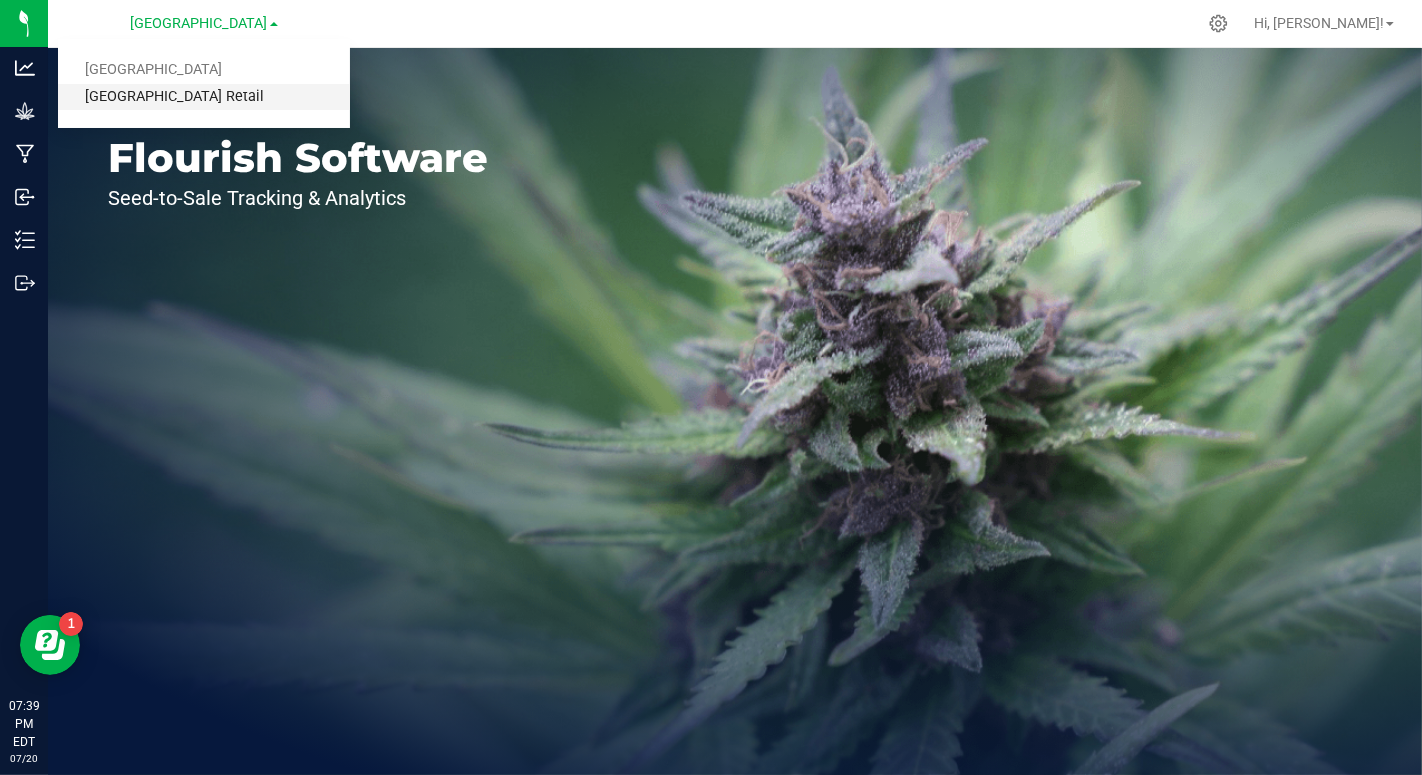 click on "[GEOGRAPHIC_DATA] Retail" at bounding box center [204, 97] 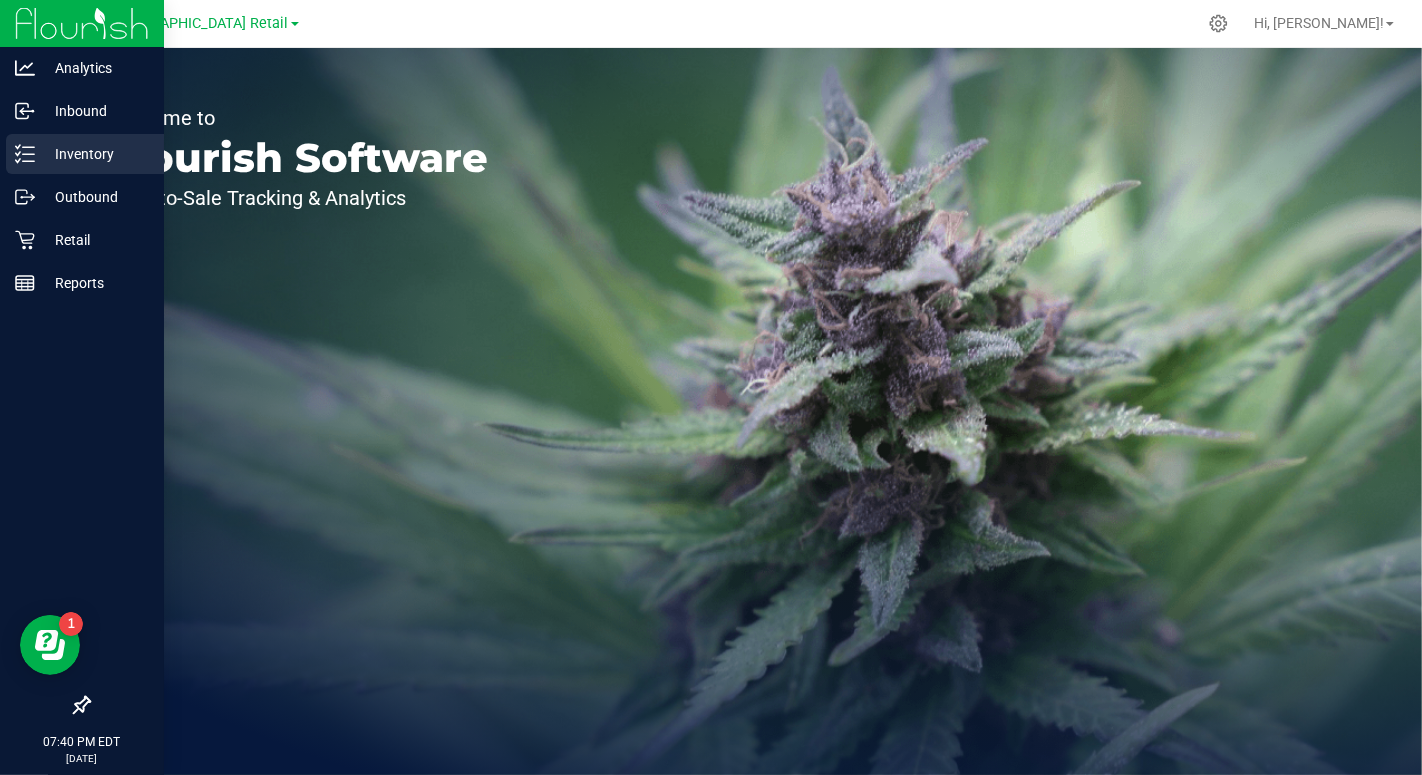 click on "Inventory" at bounding box center (95, 154) 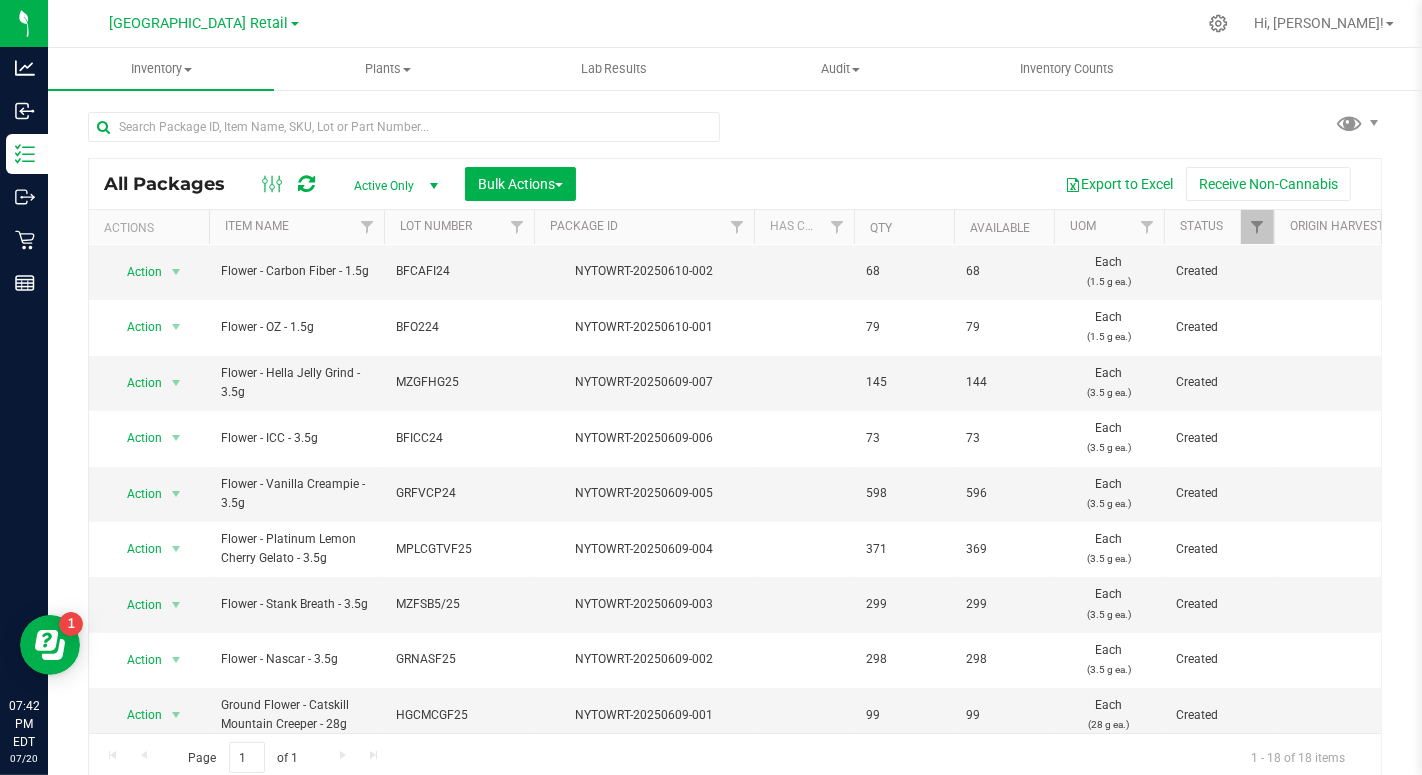 scroll, scrollTop: 527, scrollLeft: 0, axis: vertical 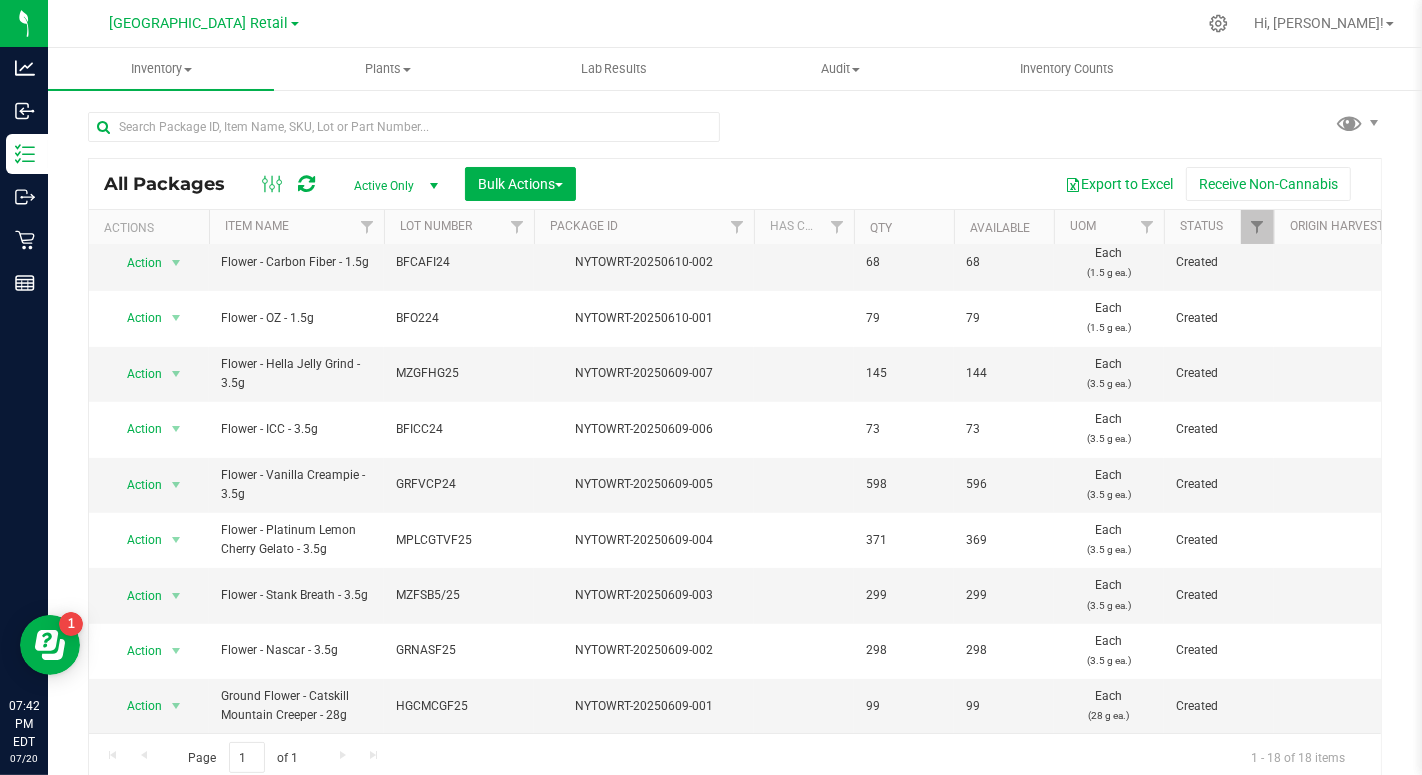 click on "[GEOGRAPHIC_DATA] Retail" at bounding box center [204, 22] 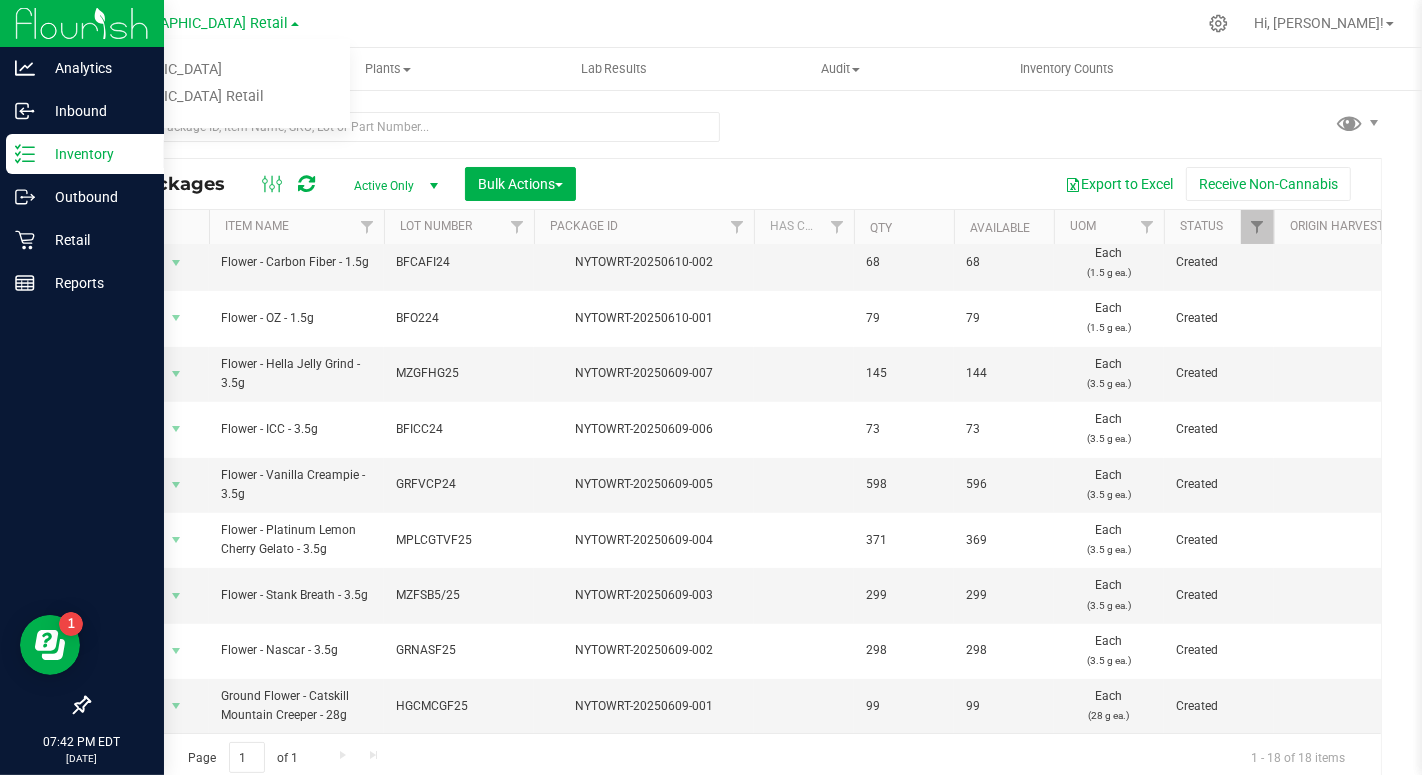 click 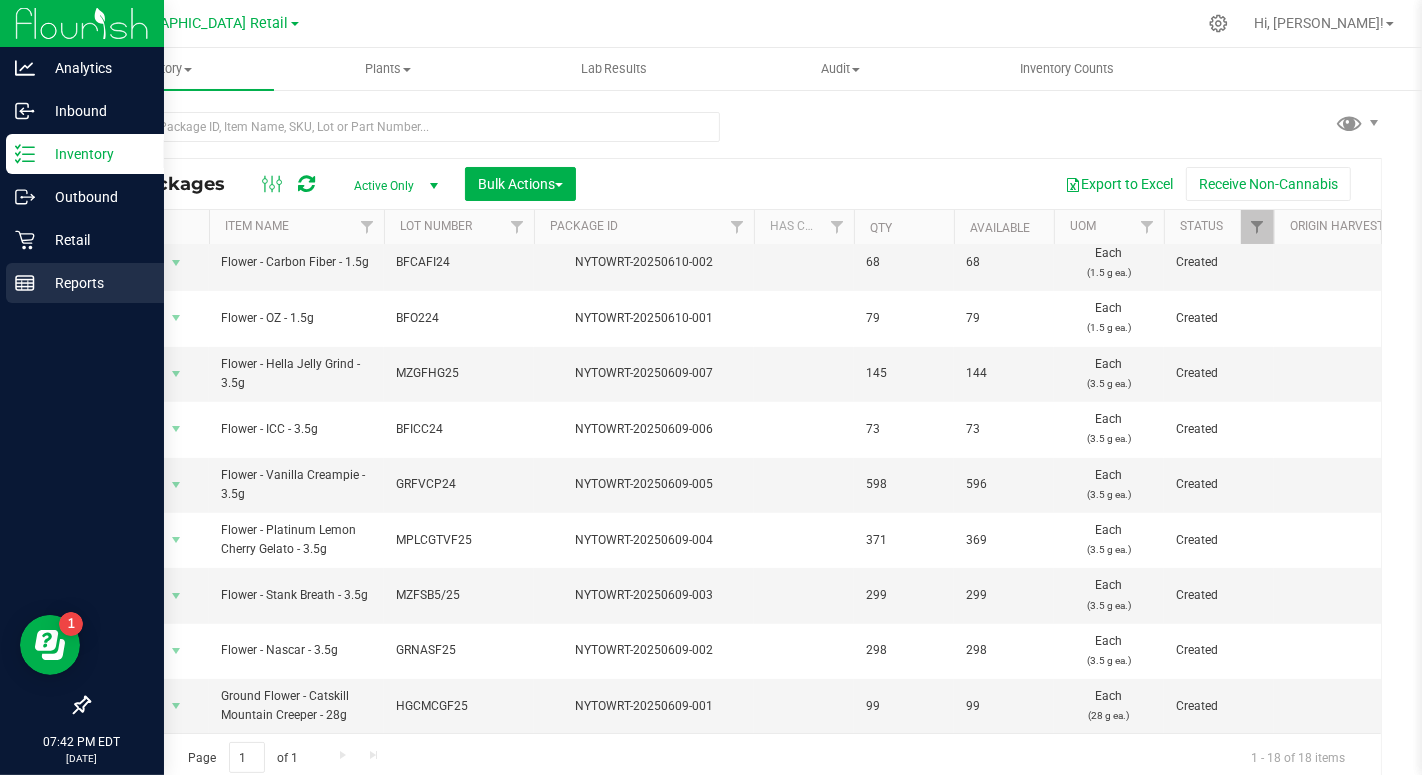 click on "Reports" at bounding box center (95, 283) 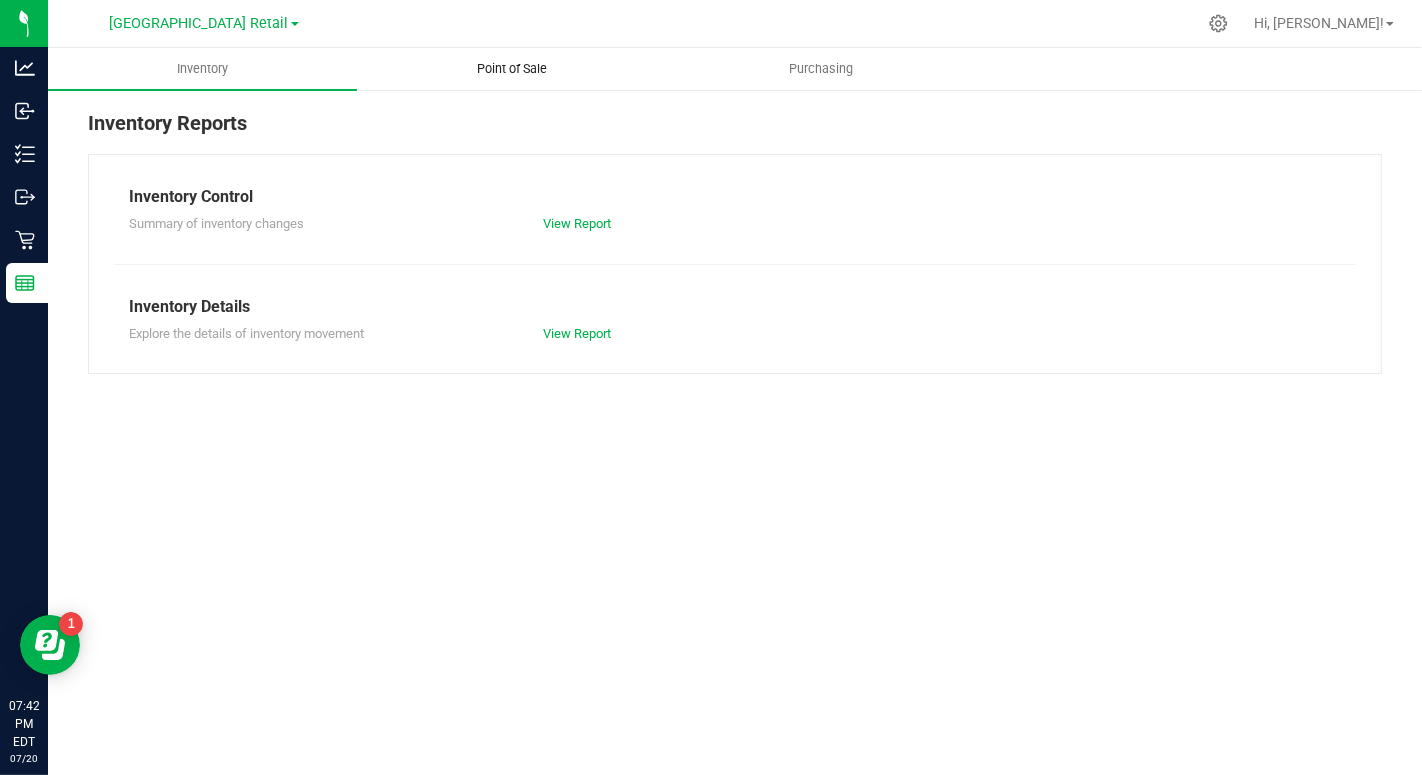 click on "Point of Sale" at bounding box center [511, 69] 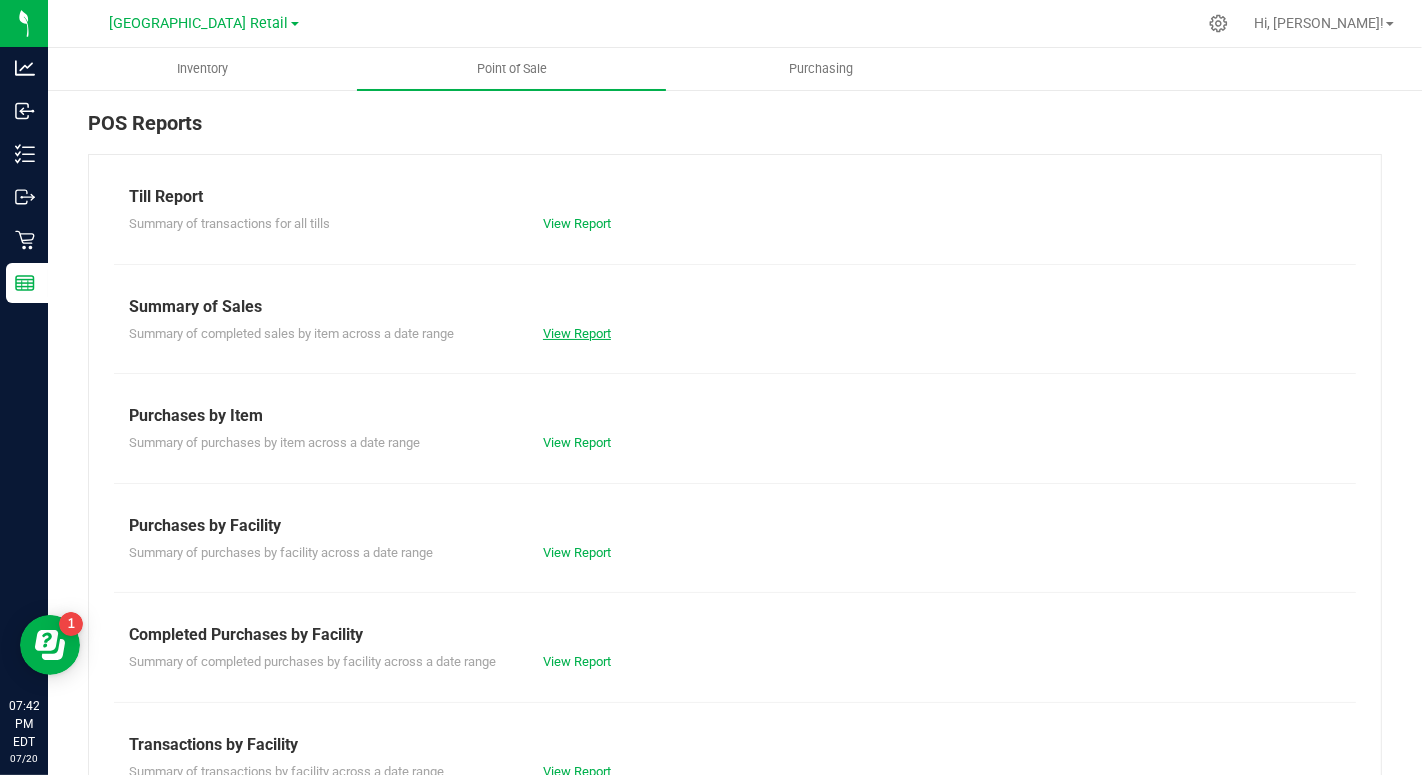 click on "View Report" at bounding box center [577, 333] 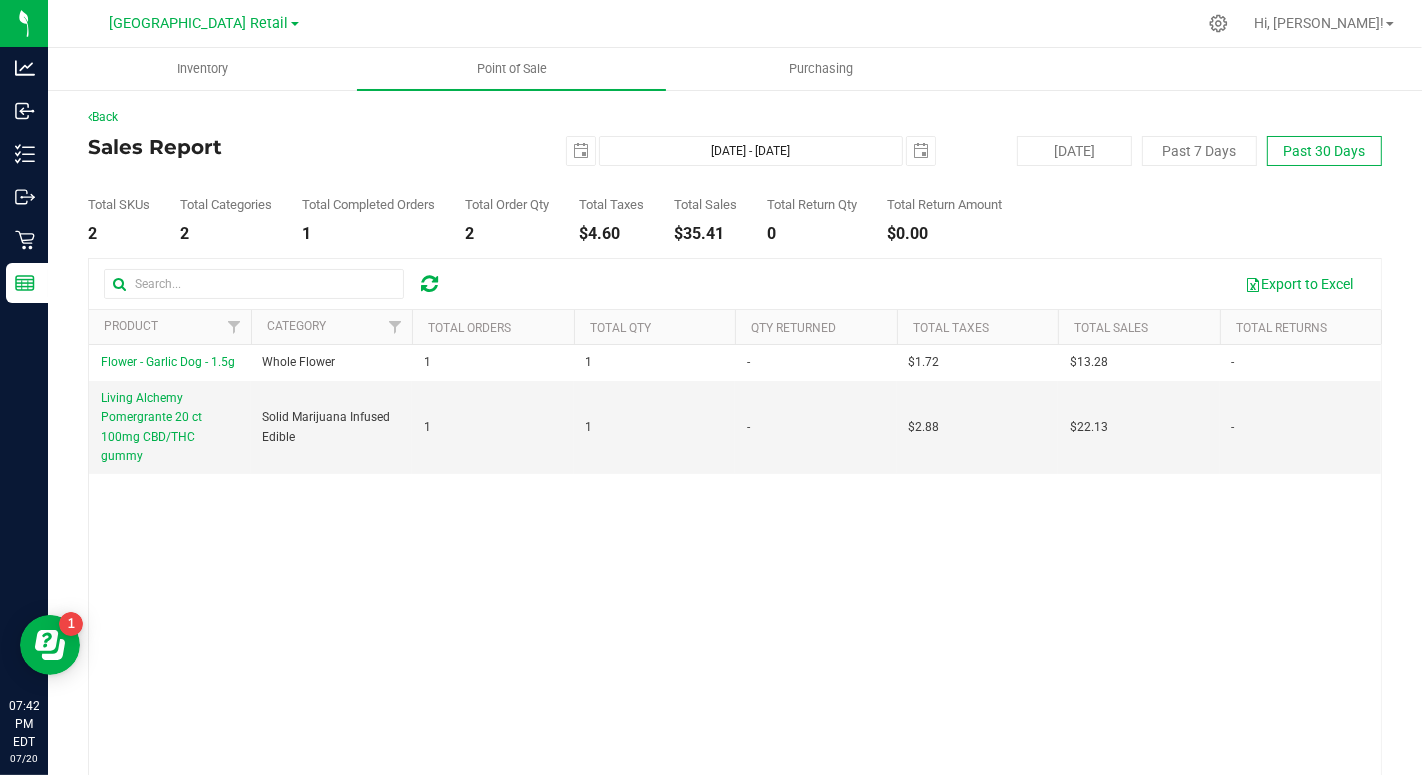 click on "Past 30 Days" at bounding box center (1324, 151) 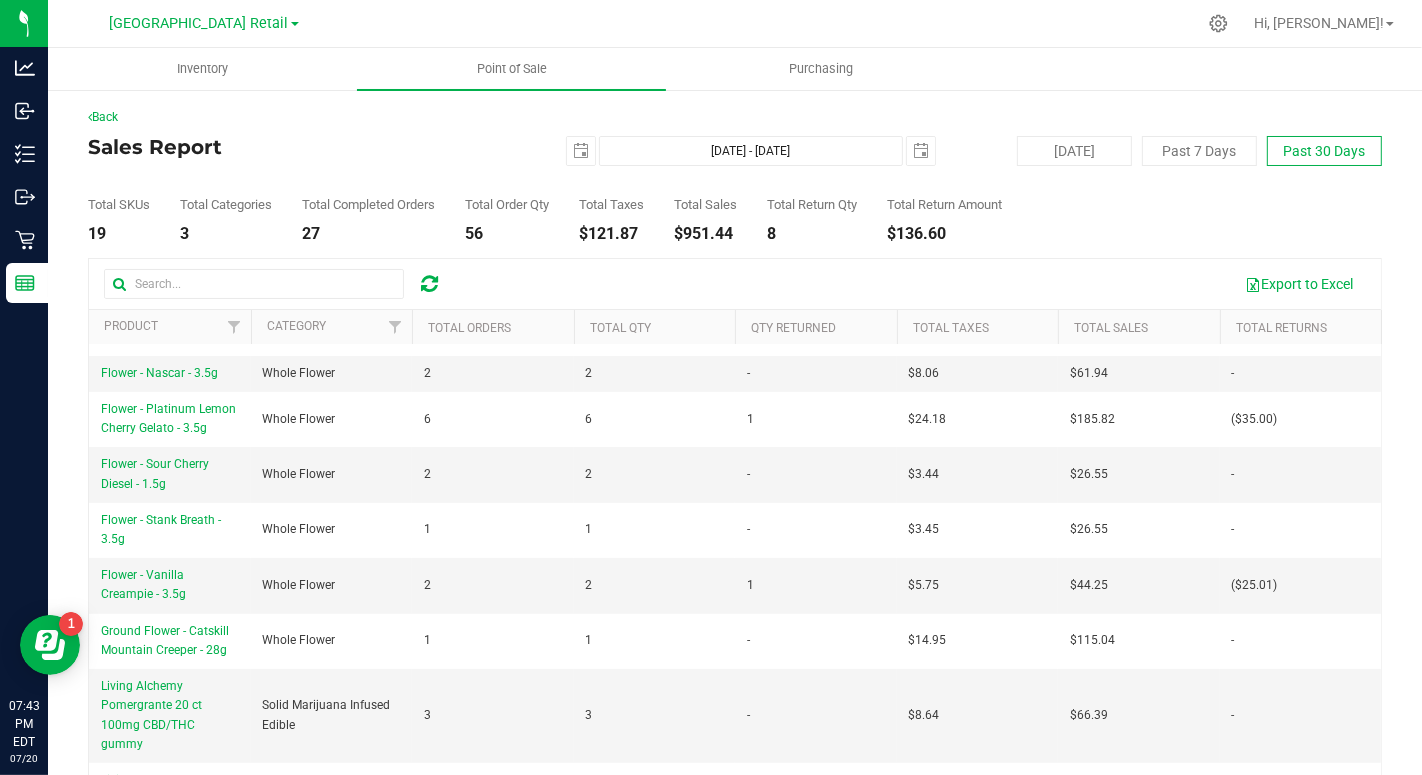 scroll, scrollTop: 414, scrollLeft: 0, axis: vertical 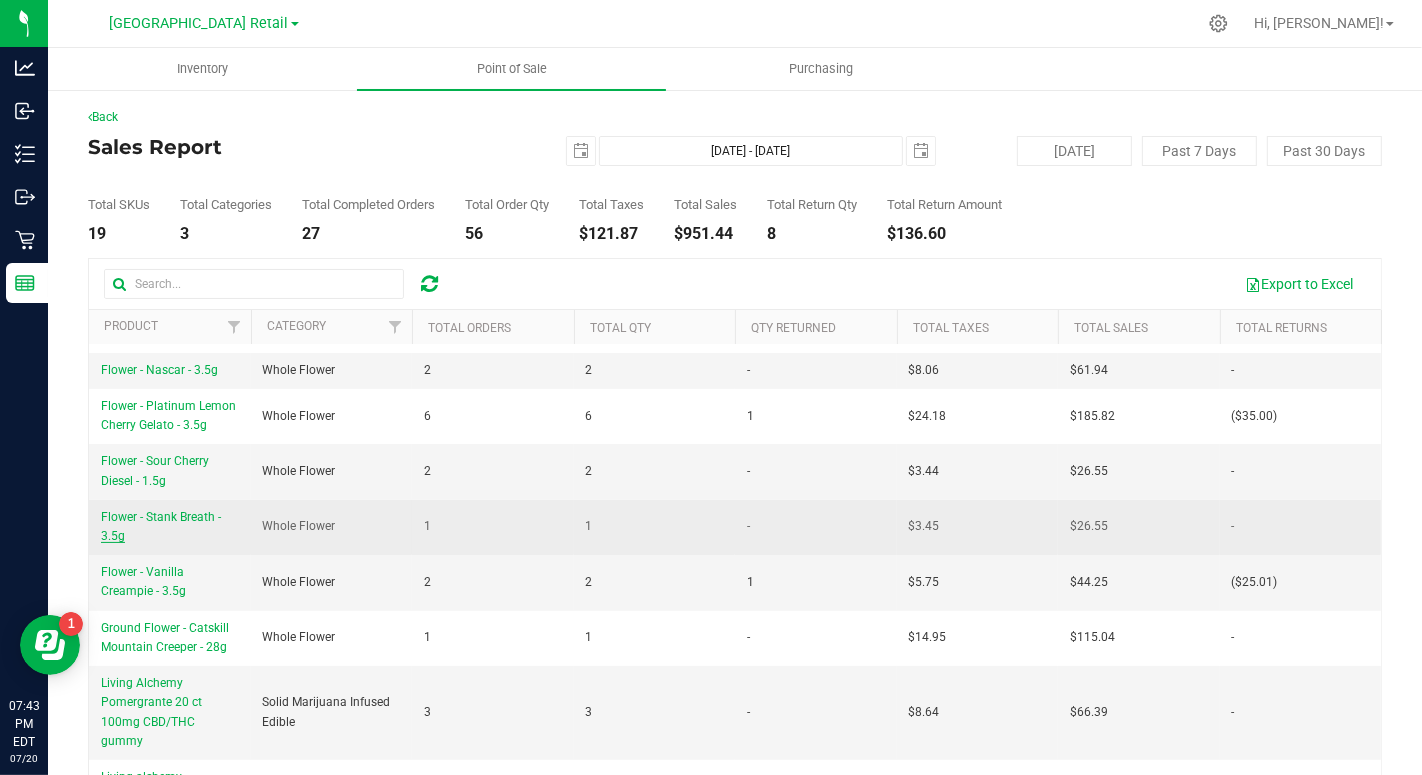 click on "Flower - Stank Breath - 3.5g" at bounding box center (161, 526) 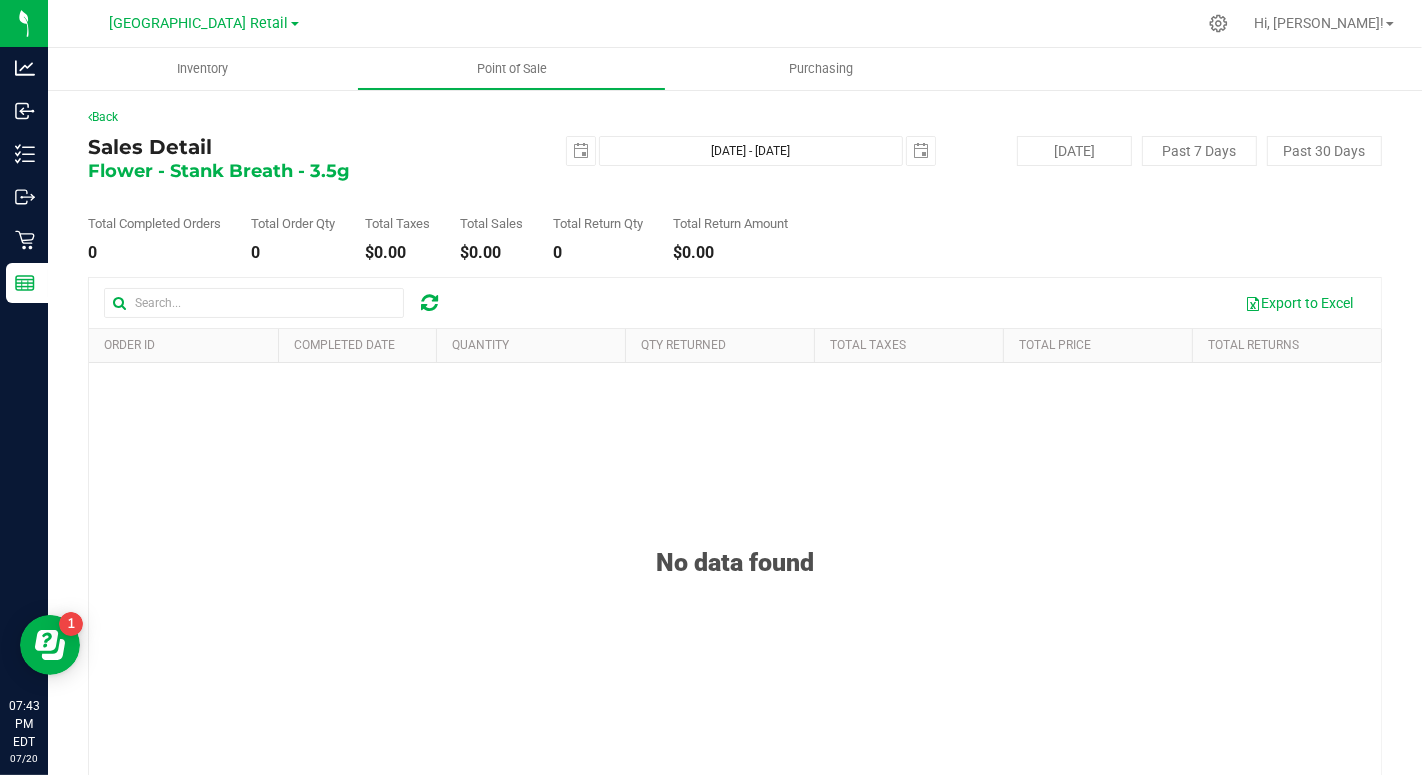 click on "No data found" at bounding box center (735, 537) 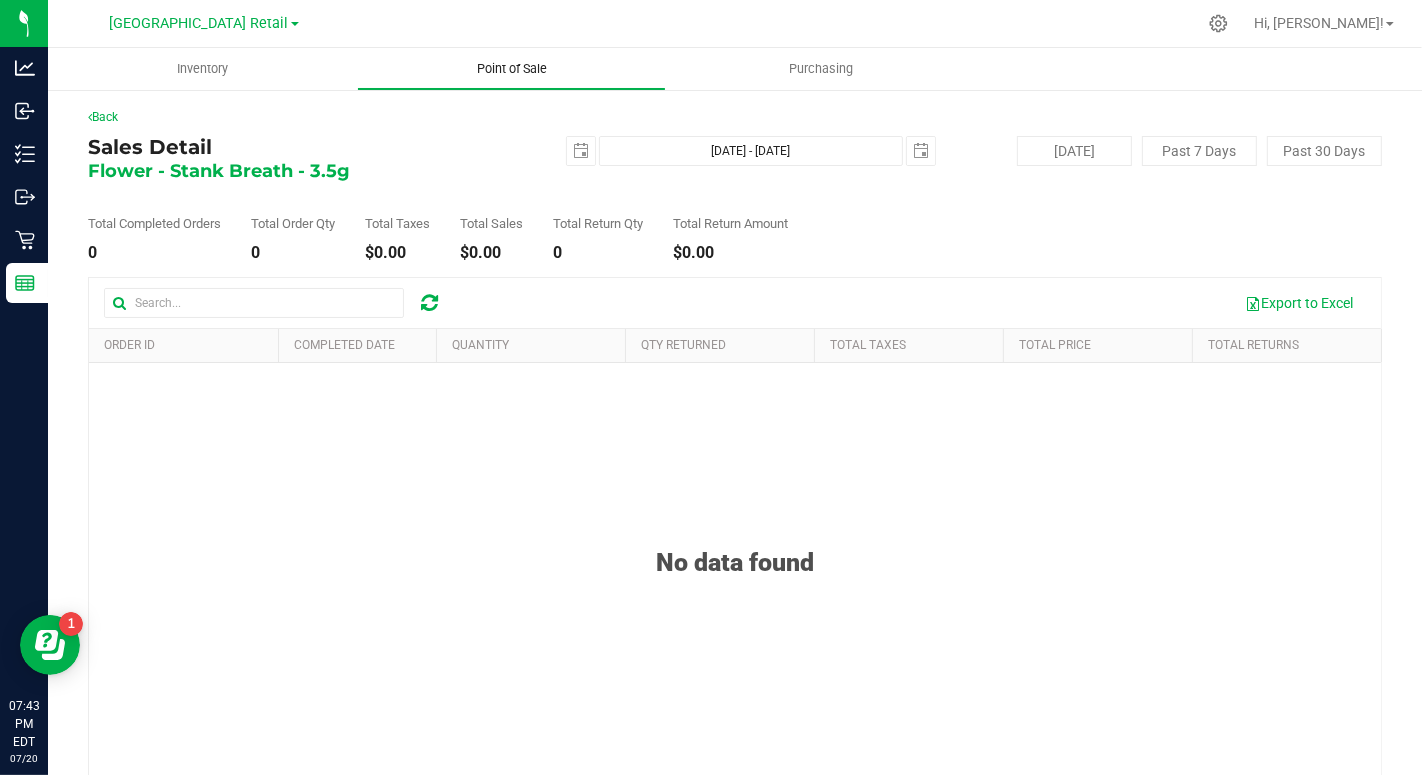 click on "Point of Sale" at bounding box center (512, 69) 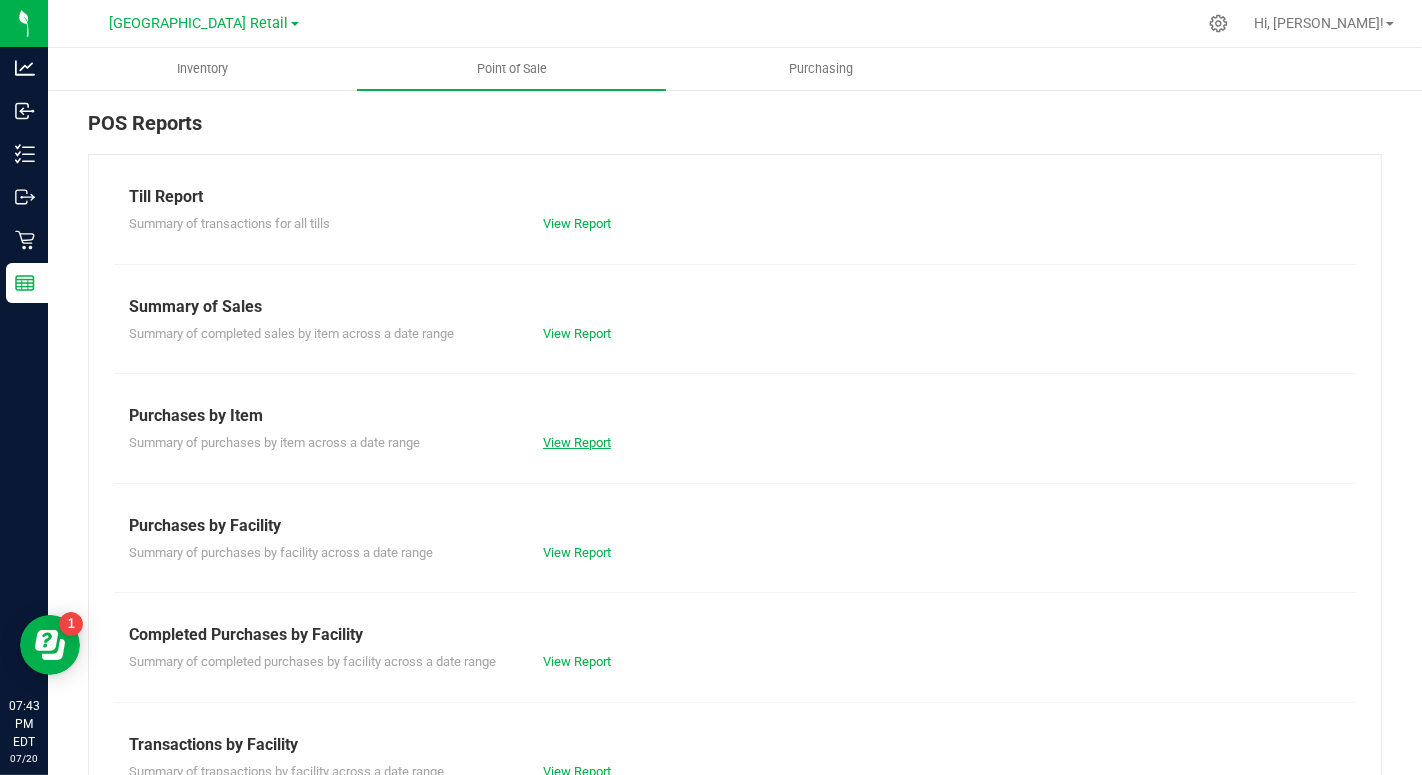 click on "View Report" at bounding box center [577, 442] 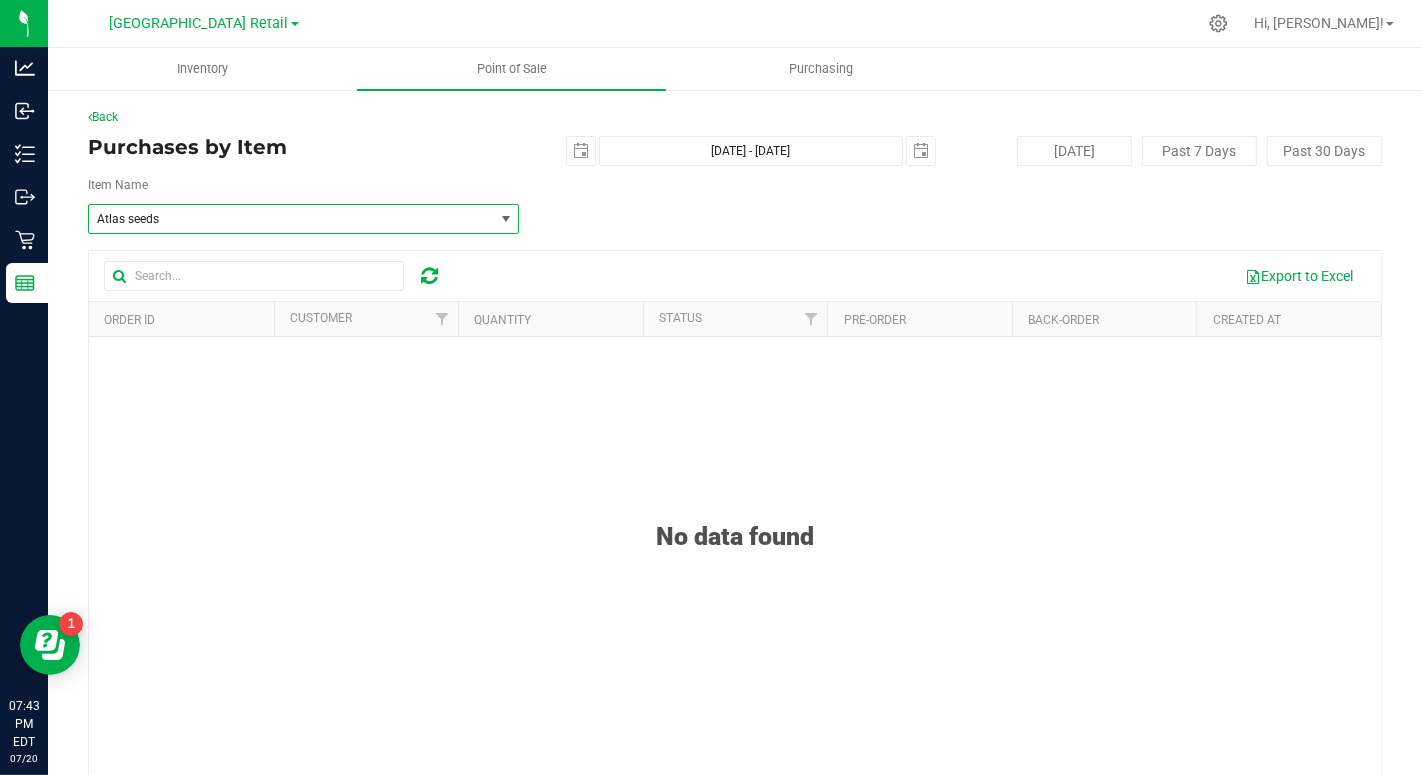 click at bounding box center (506, 219) 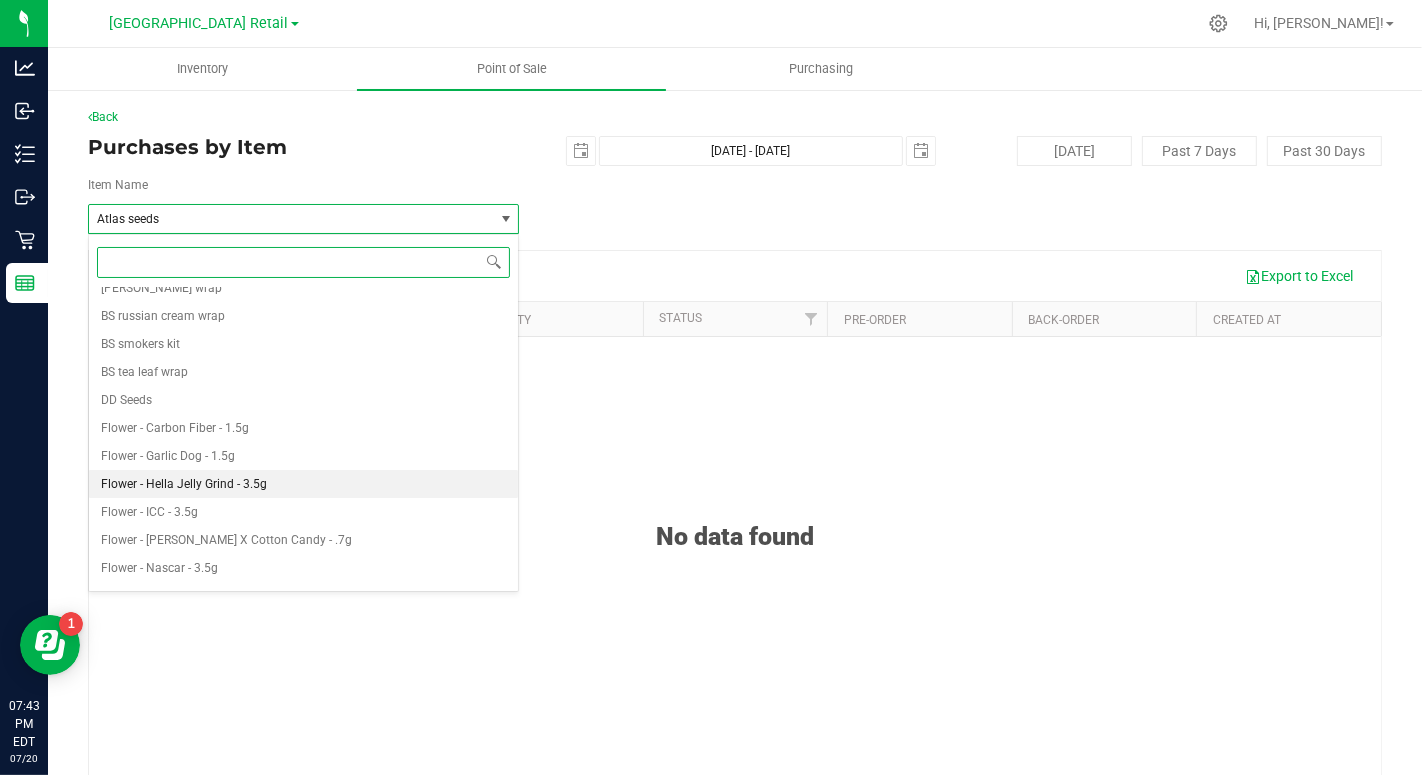 scroll, scrollTop: 446, scrollLeft: 0, axis: vertical 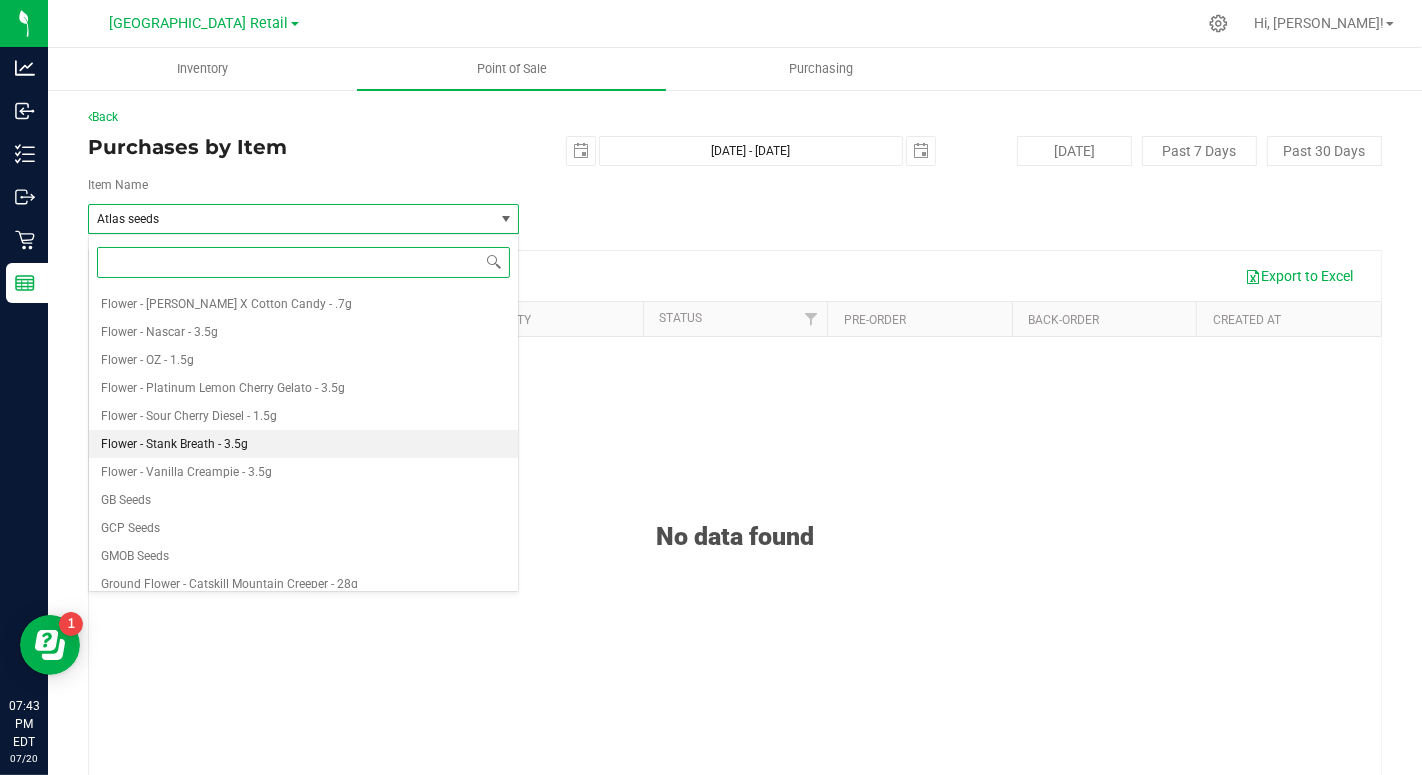 click on "Flower - Stank Breath - 3.5g" at bounding box center (174, 444) 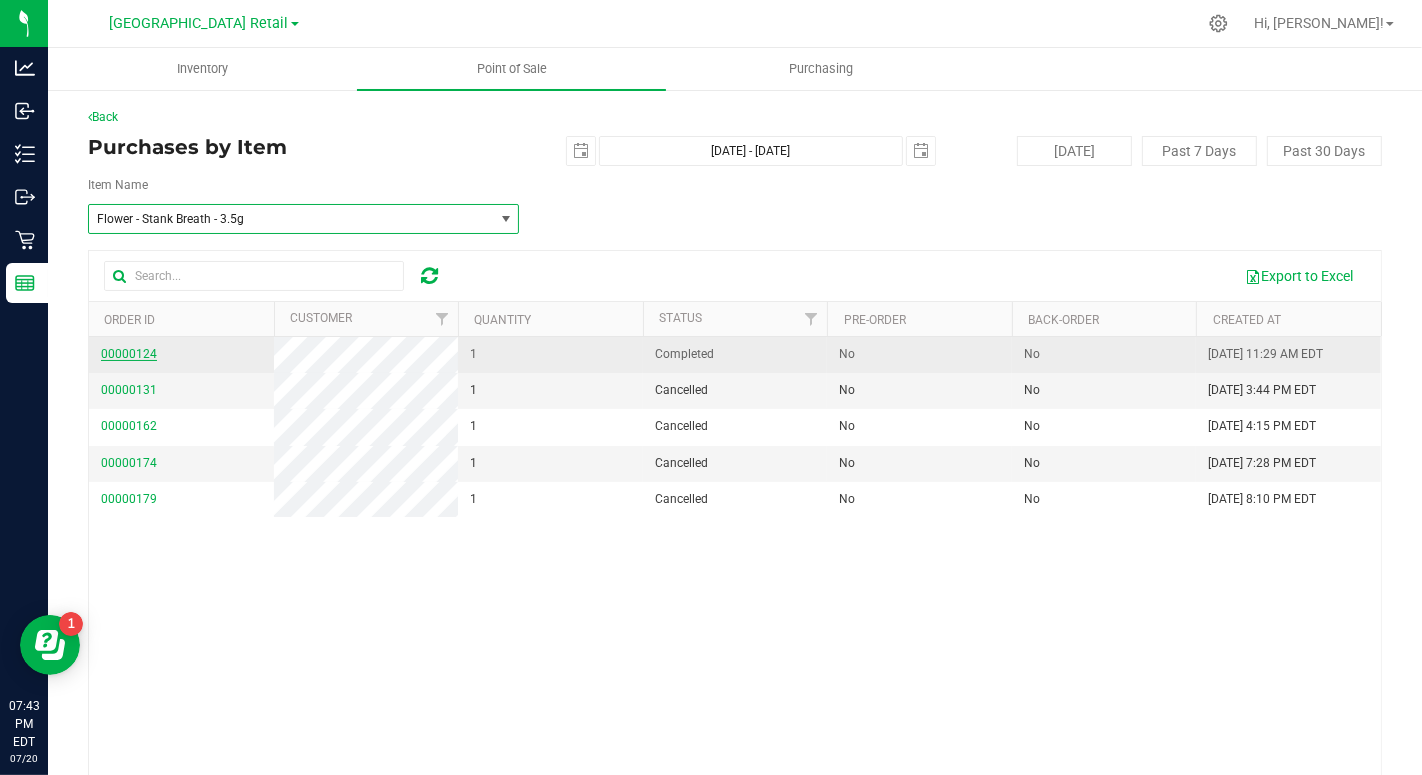 click on "00000124" at bounding box center (129, 354) 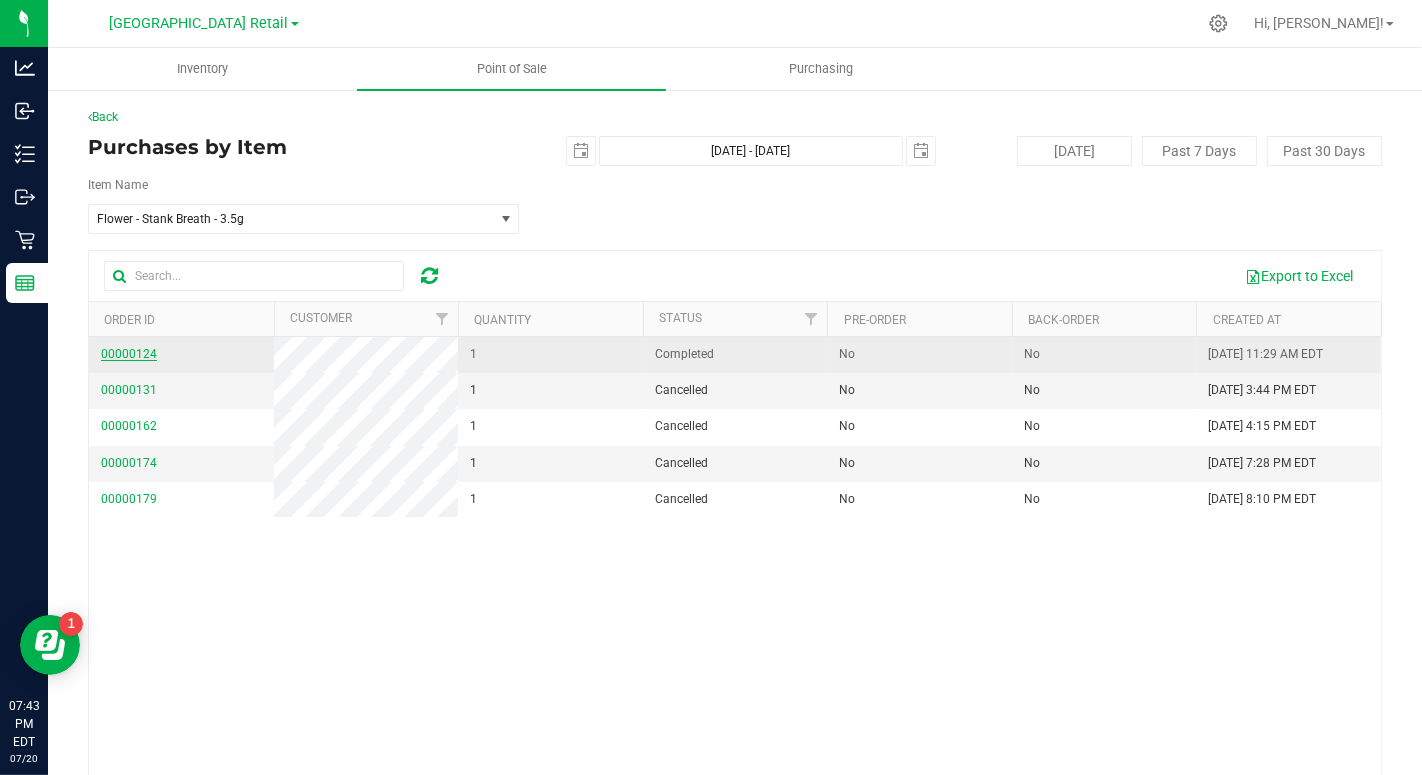 click on "00000124" at bounding box center (129, 354) 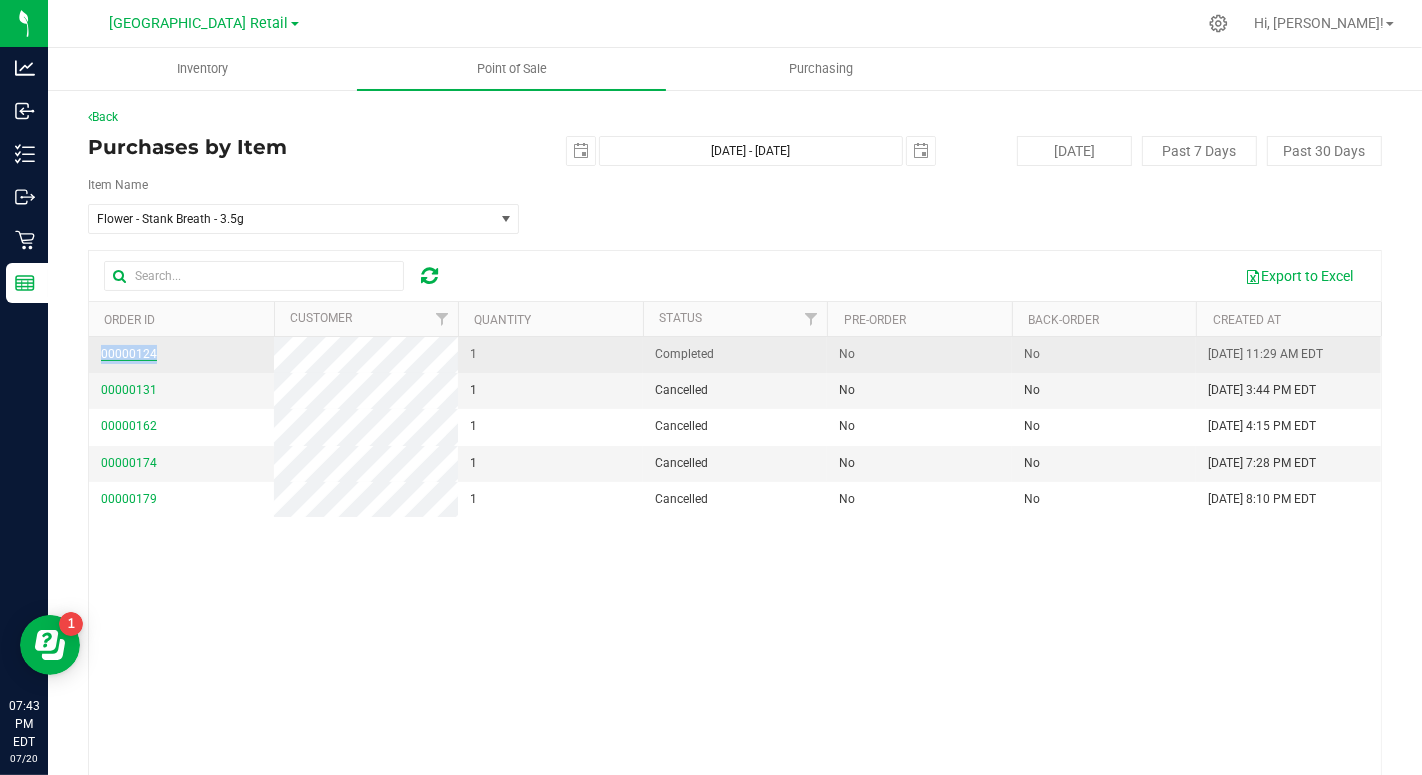 click on "00000124" at bounding box center (129, 354) 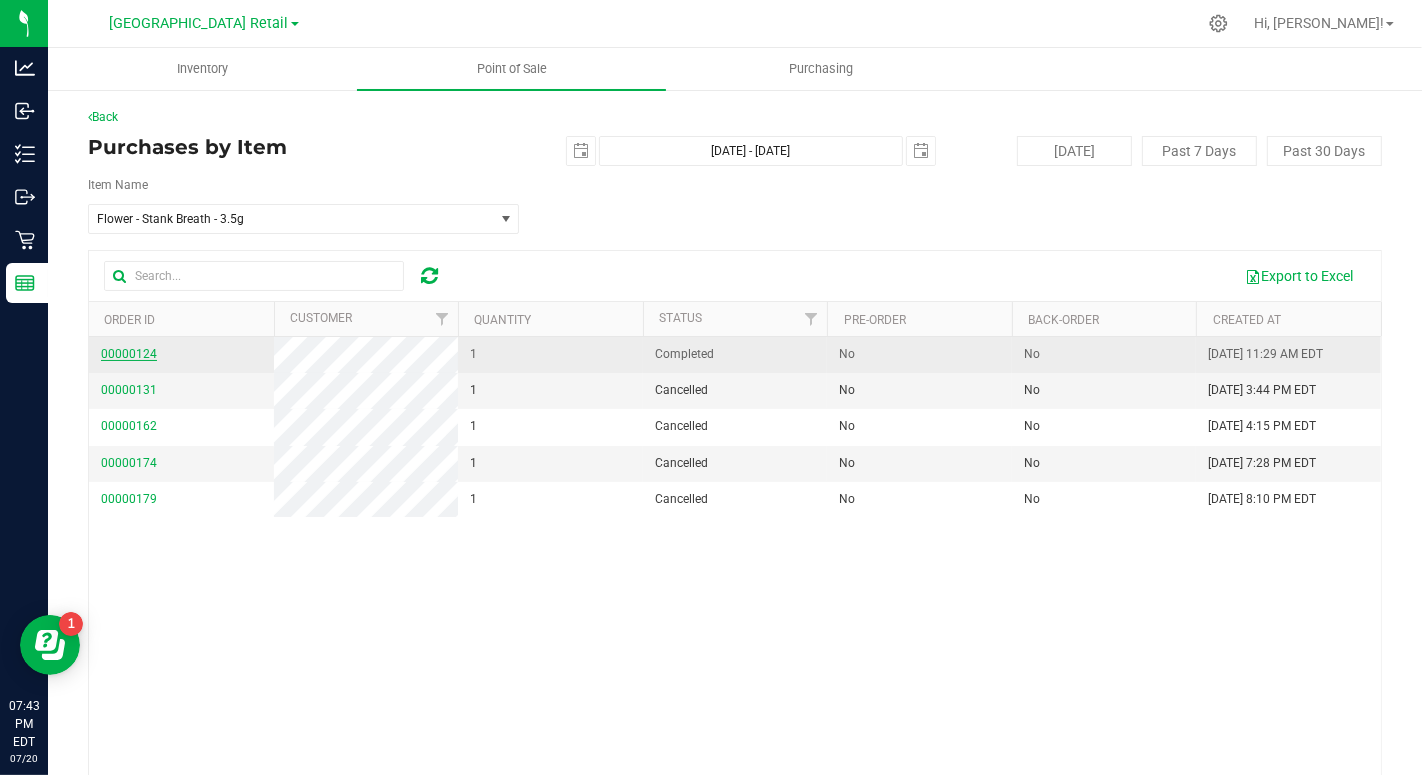 click on "00000124" at bounding box center [129, 354] 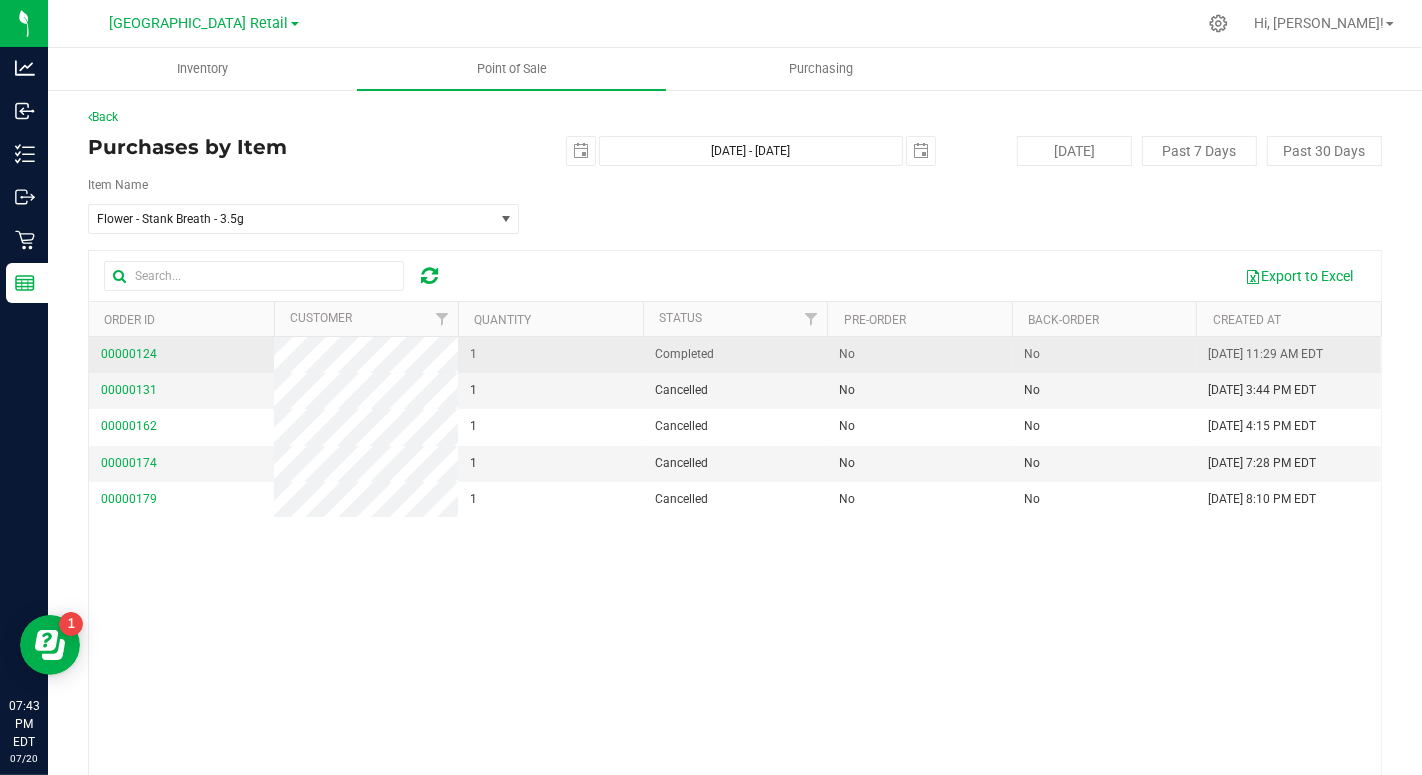 click on "00000124" at bounding box center [181, 355] 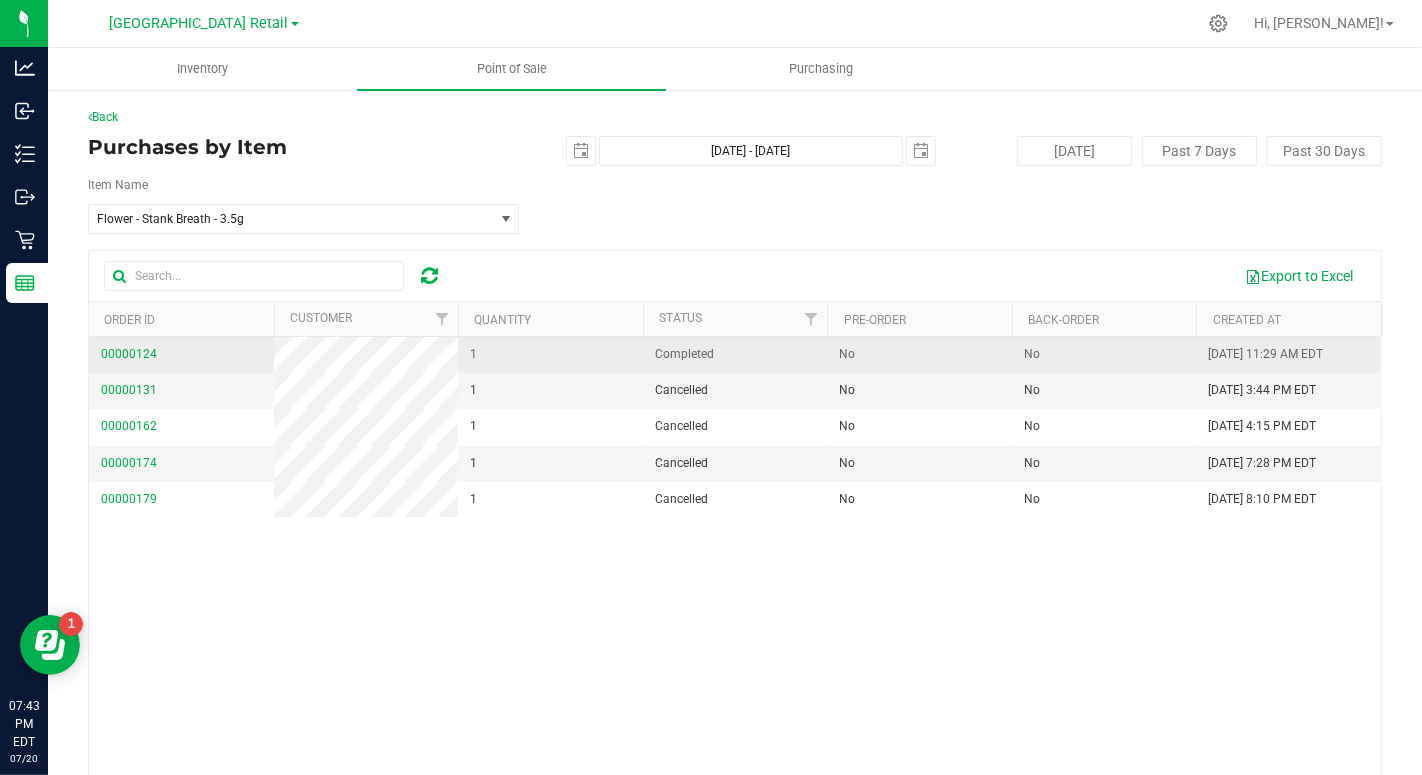 click on "00000124" at bounding box center (181, 355) 